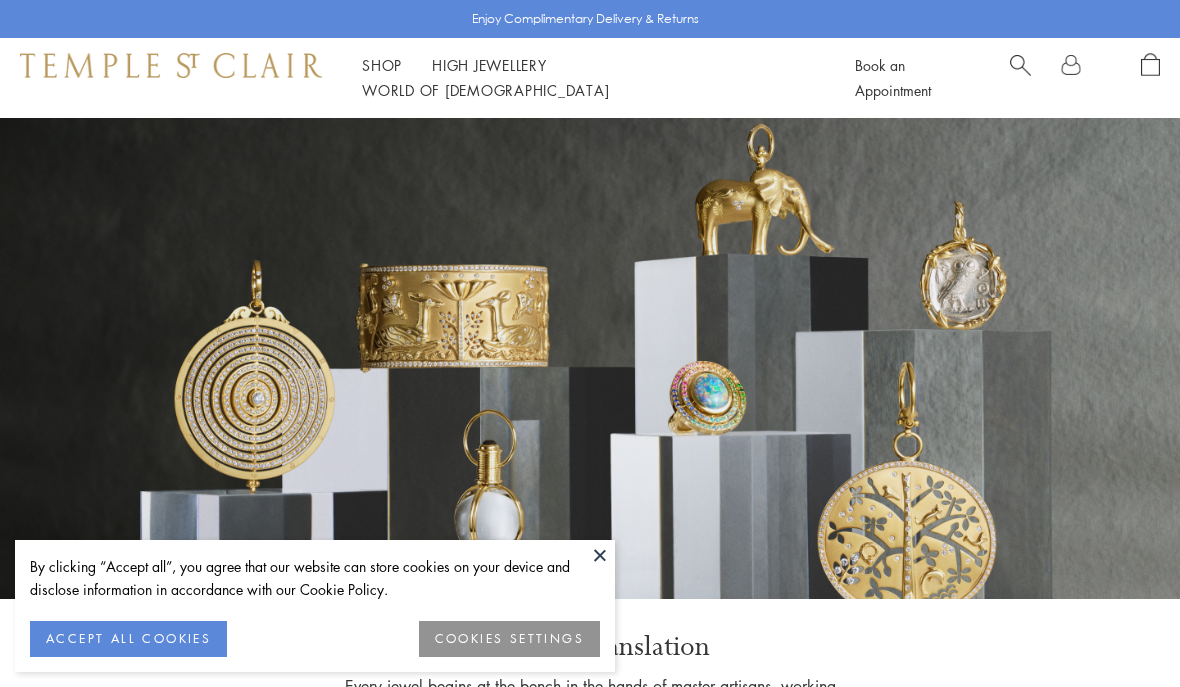 scroll, scrollTop: 0, scrollLeft: 0, axis: both 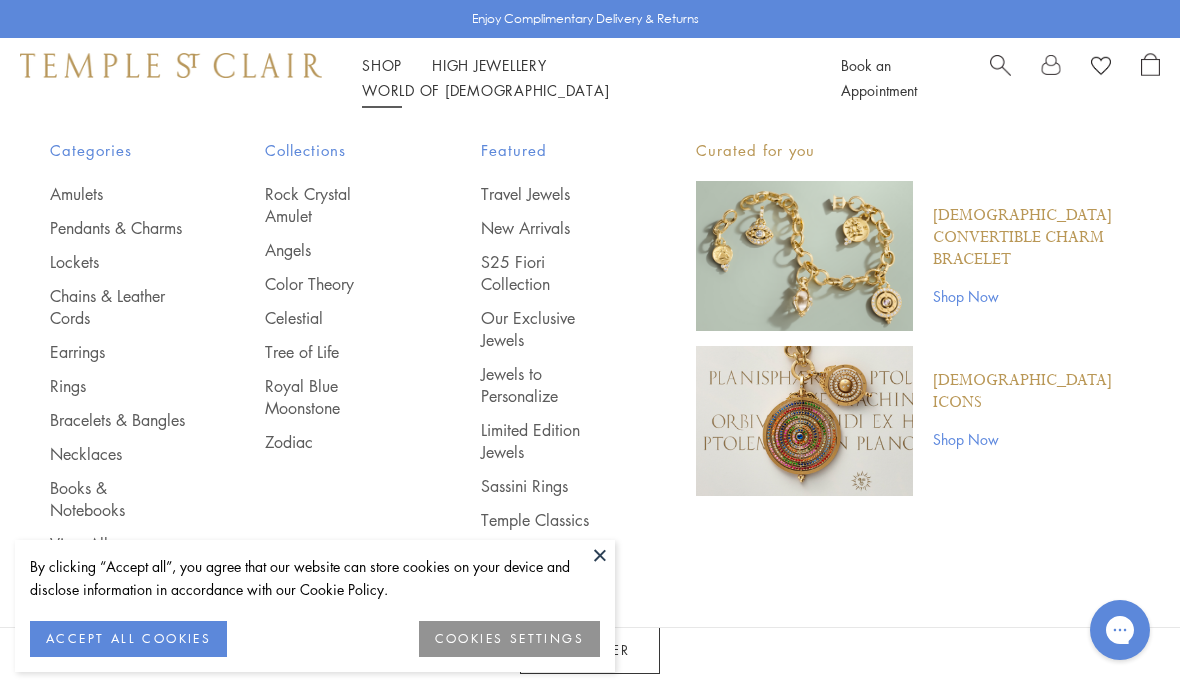 click on "Rings" at bounding box center [117, 386] 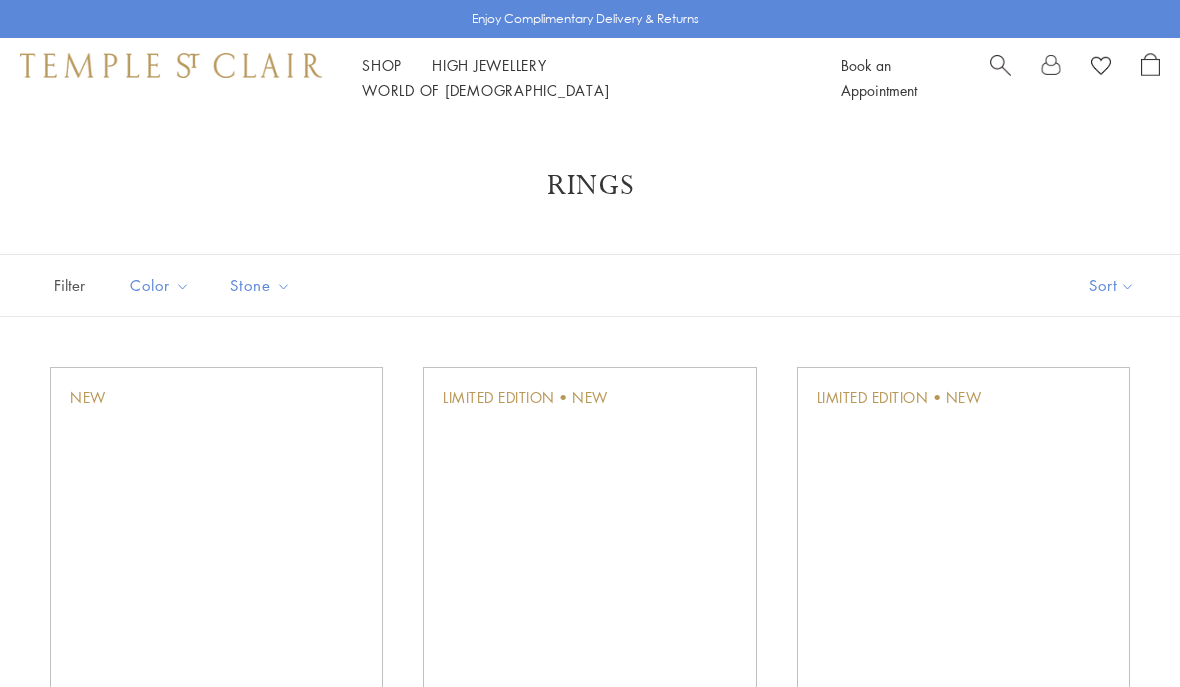 scroll, scrollTop: 0, scrollLeft: 0, axis: both 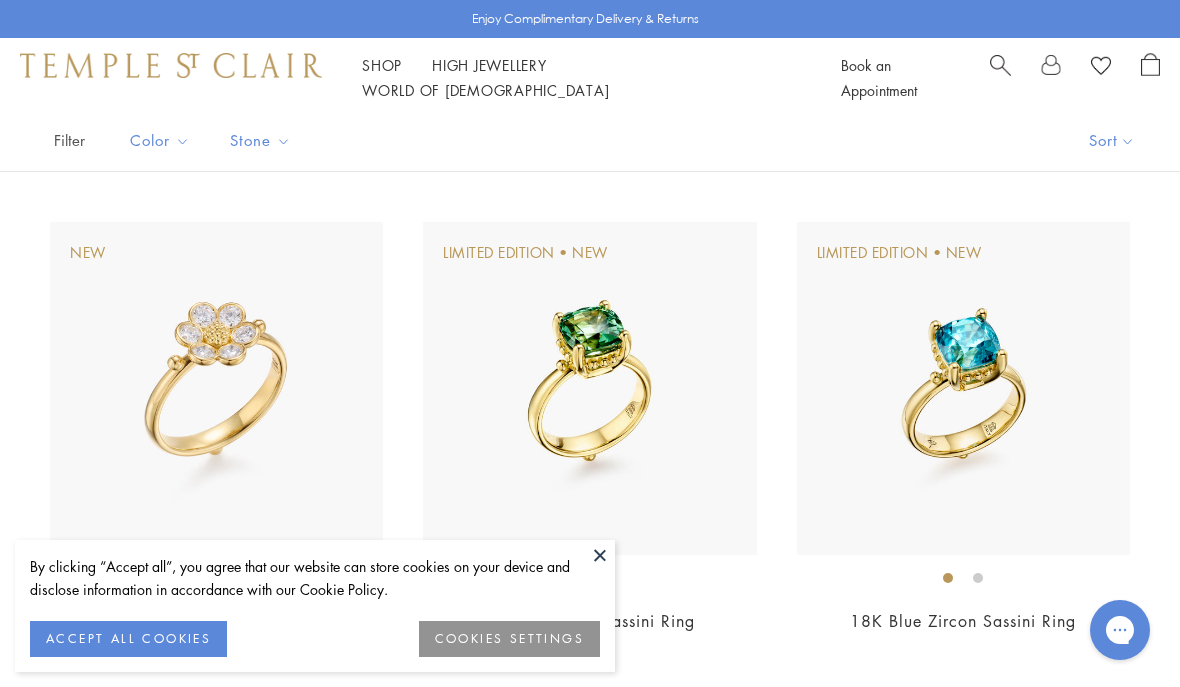 click at bounding box center (600, 555) 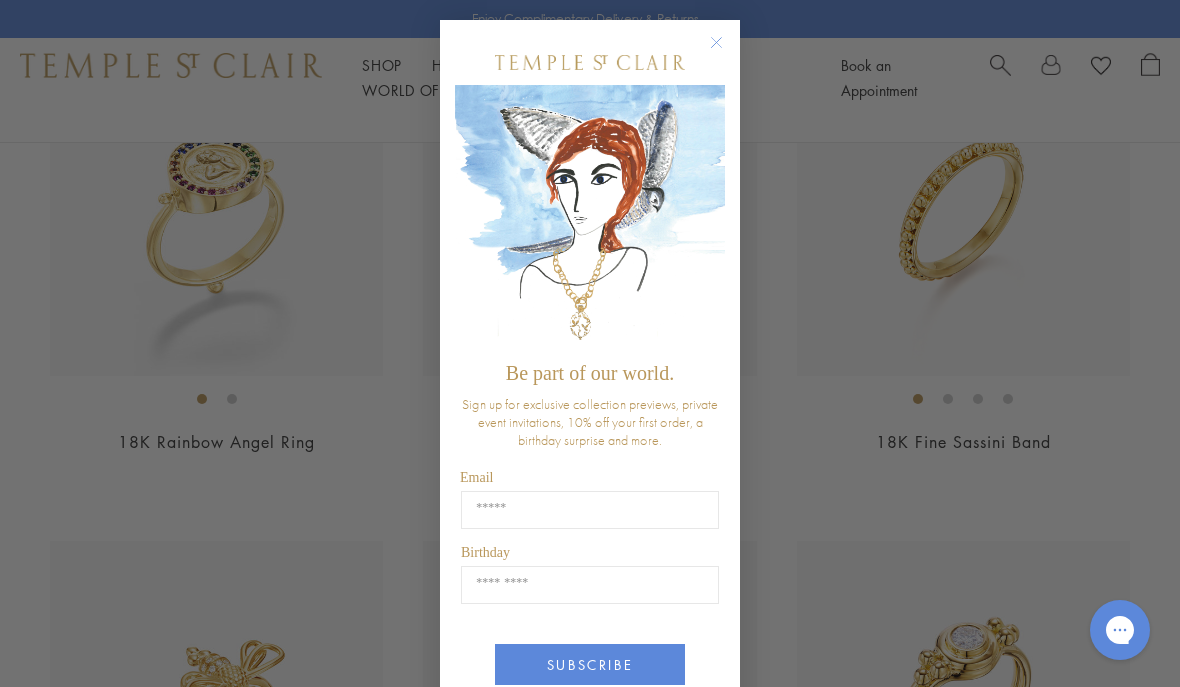 scroll, scrollTop: 1966, scrollLeft: 0, axis: vertical 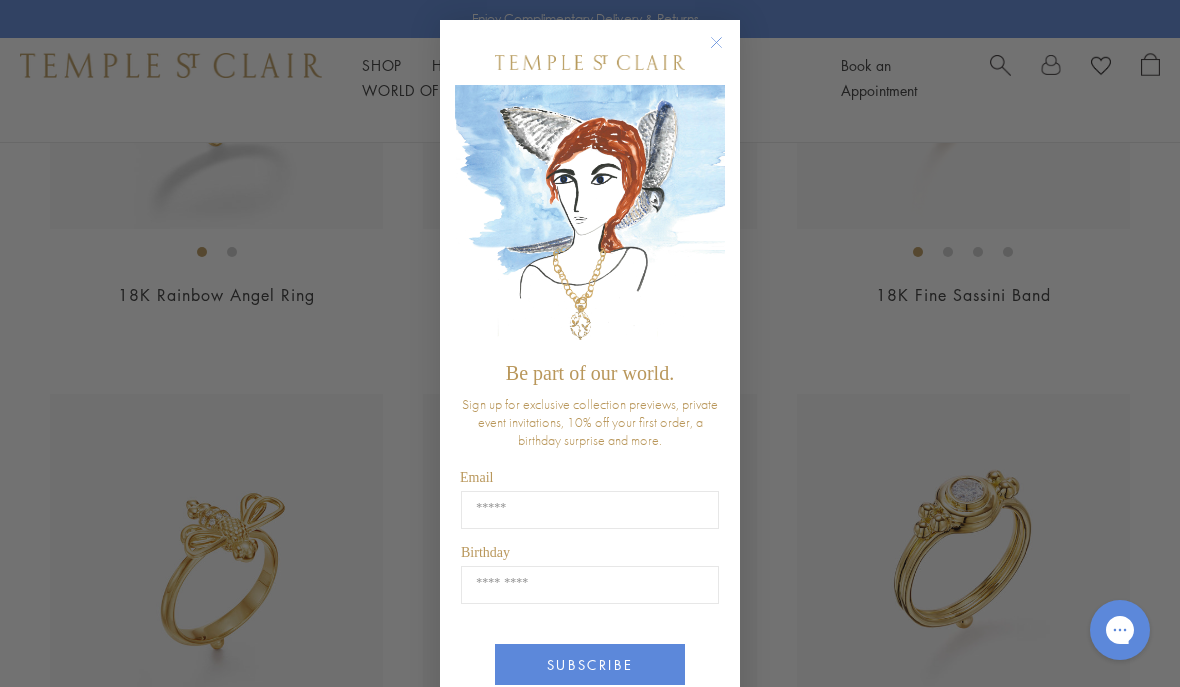 click on "Close dialog Be part of our world. Sign up for exclusive collection previews, private event invitations, 10% off your first order, a birthday surprise and more. Email Birthday Birthday SUBSCRIBE ******" at bounding box center (590, 343) 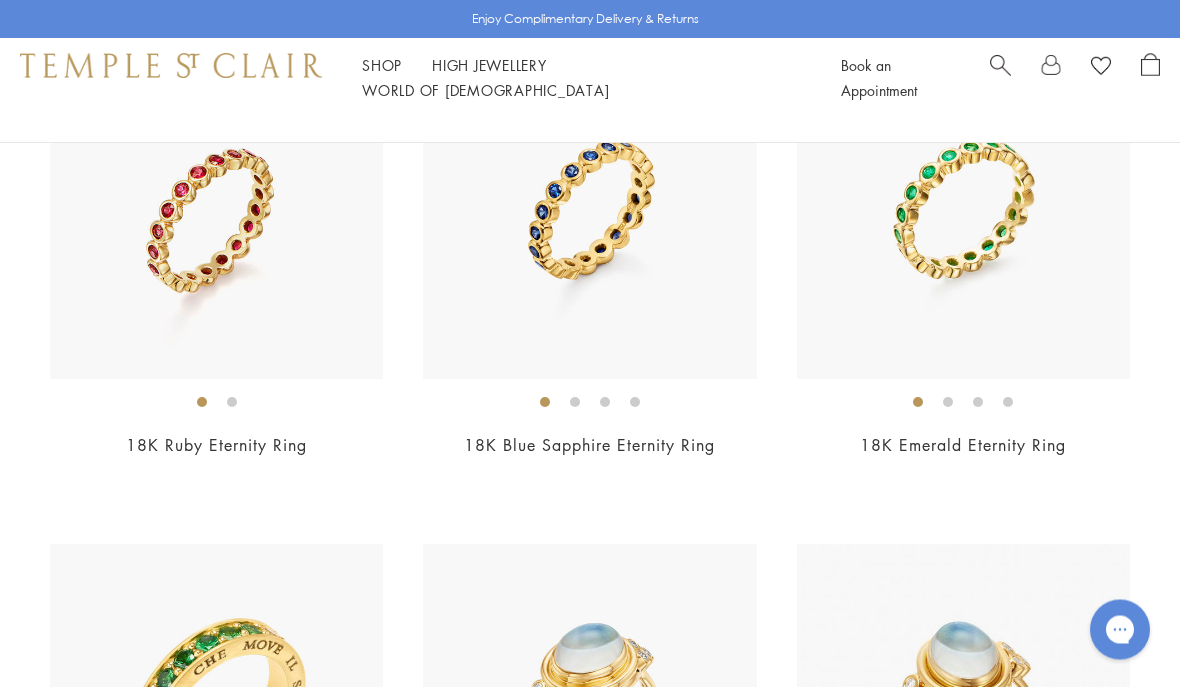 scroll, scrollTop: 7297, scrollLeft: 0, axis: vertical 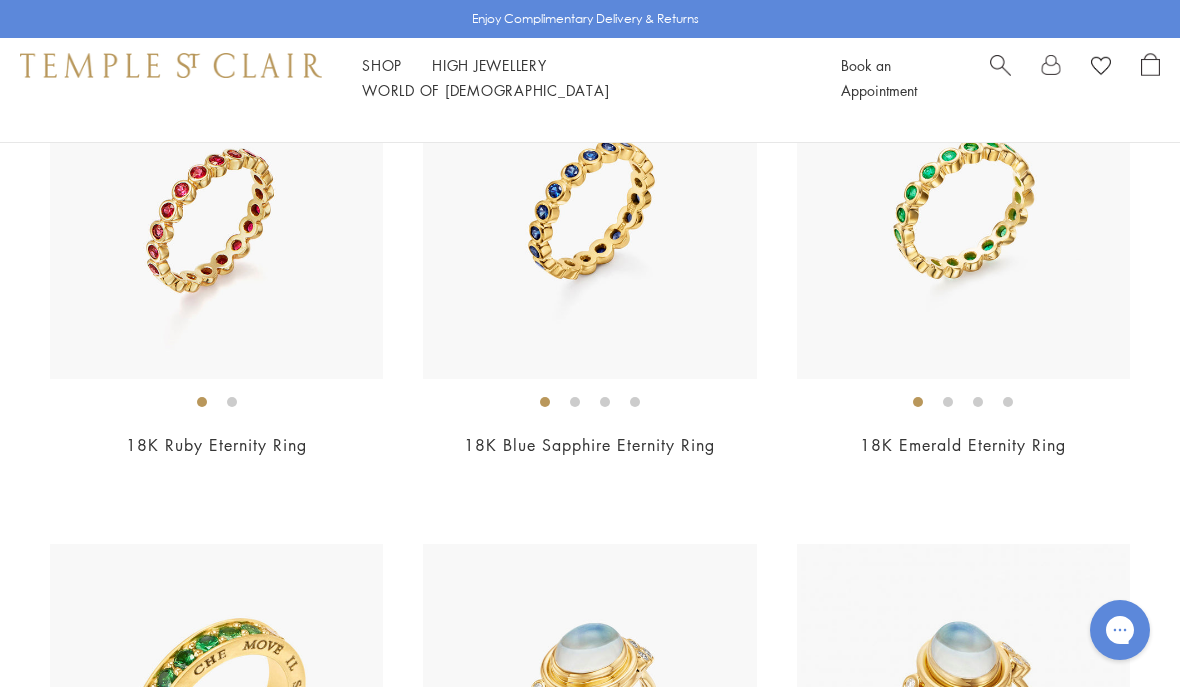 click at bounding box center [963, 211] 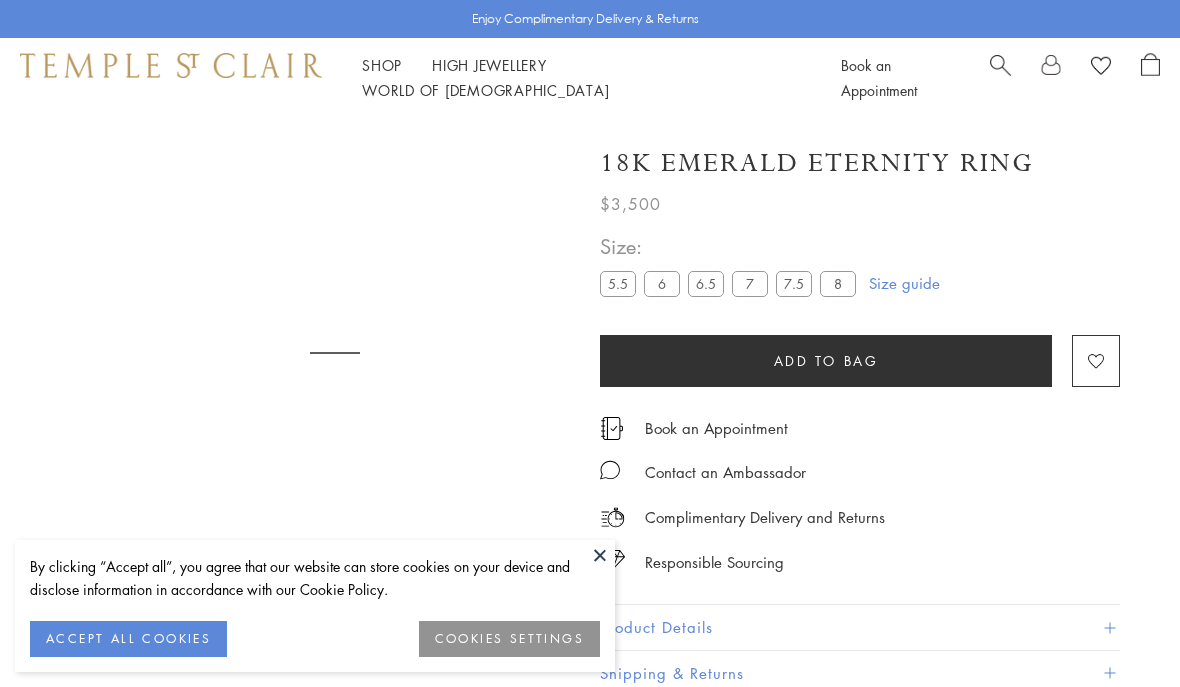 scroll, scrollTop: 22, scrollLeft: 0, axis: vertical 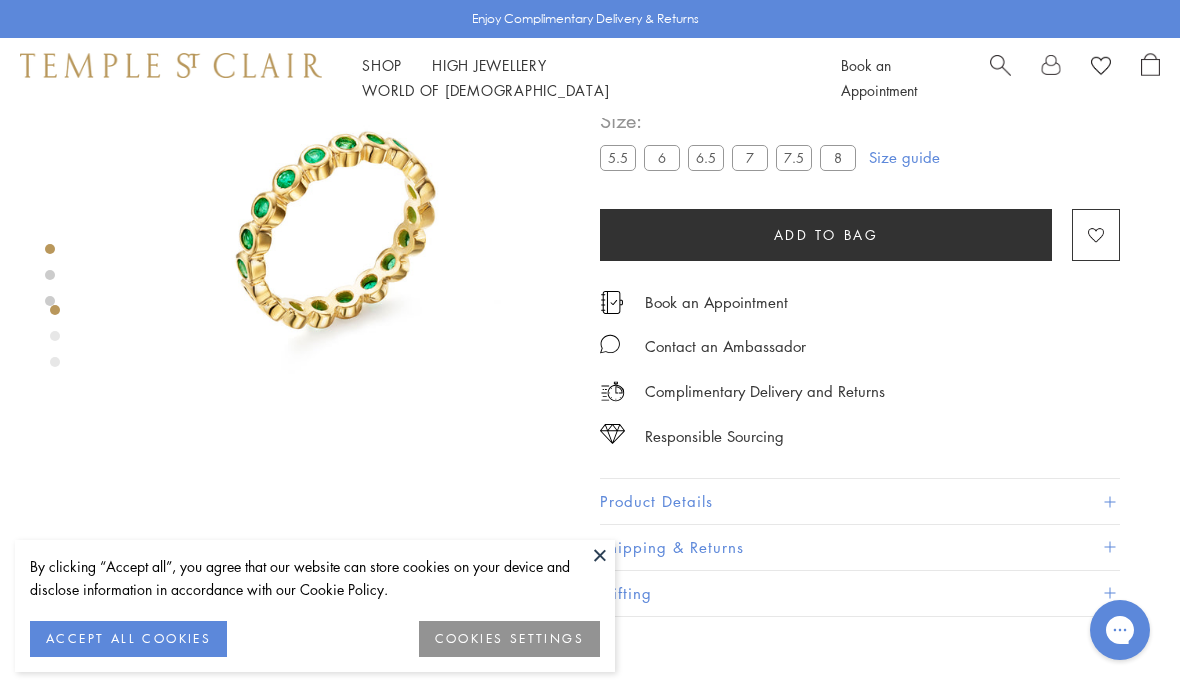 click on "7" at bounding box center [750, 157] 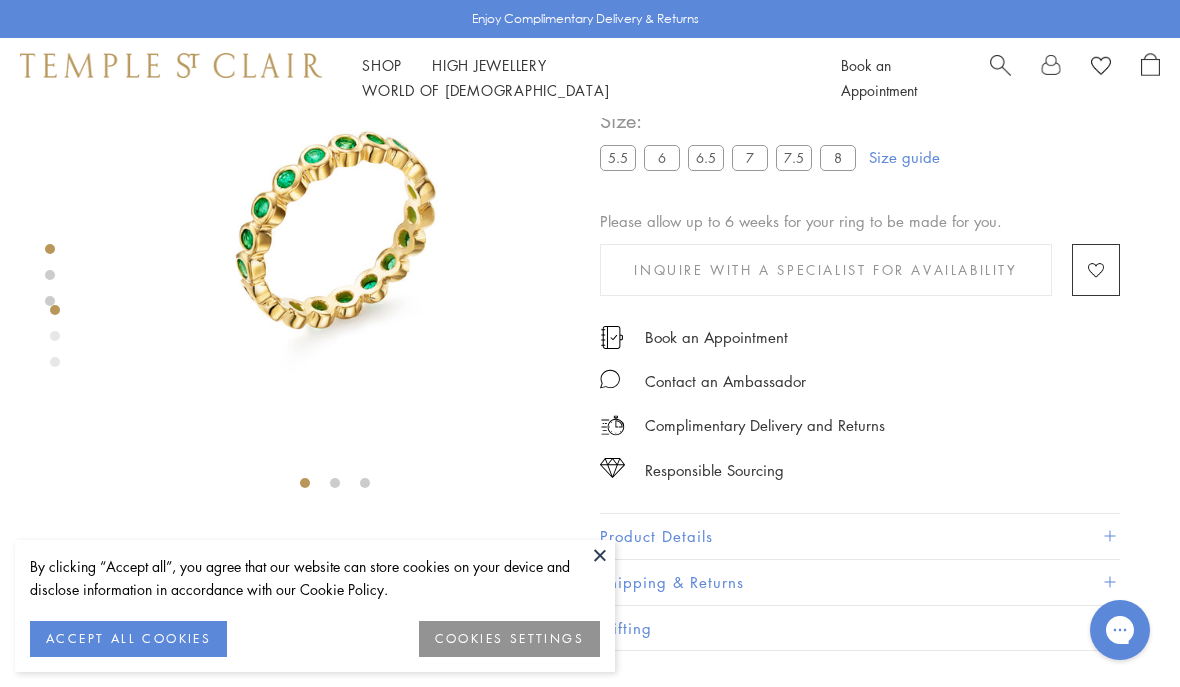 click on "6.5" at bounding box center (706, 157) 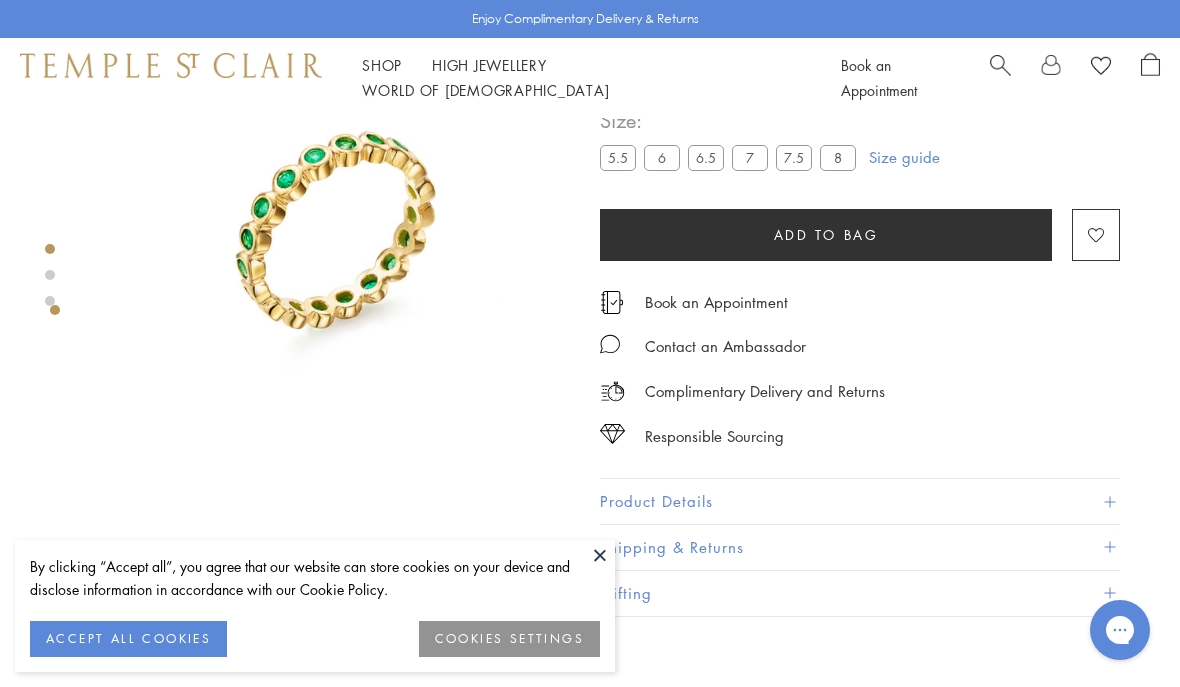 click on "6" at bounding box center [662, 157] 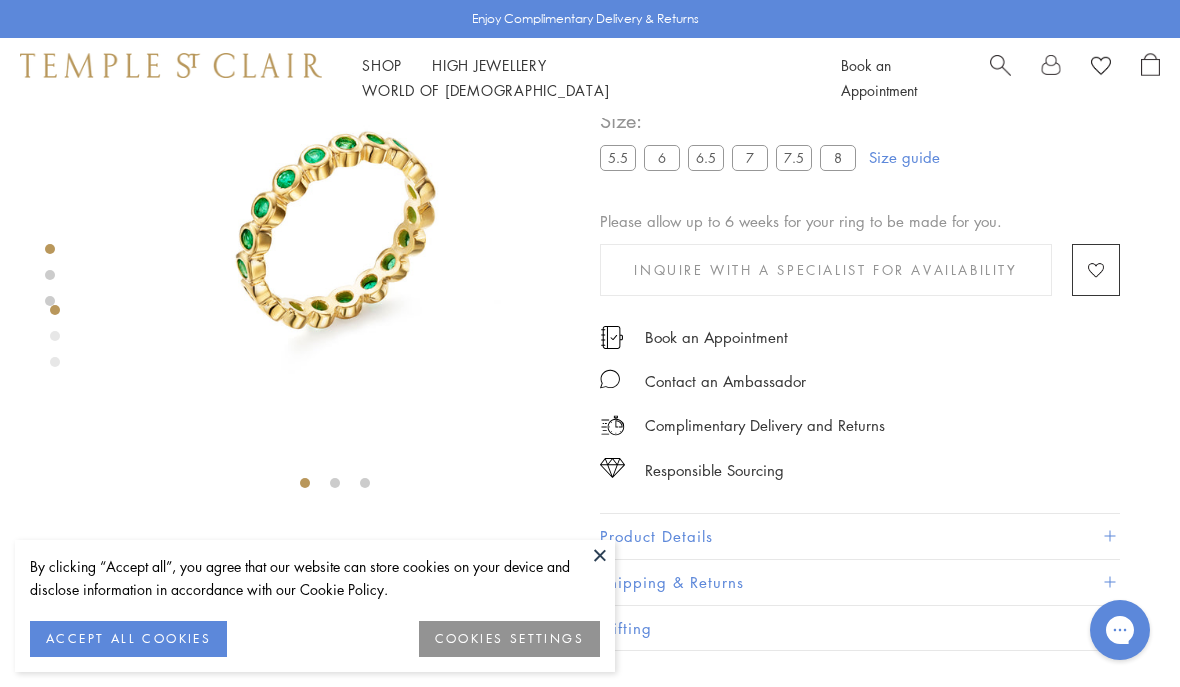 click on "Shop Shop" at bounding box center (382, 65) 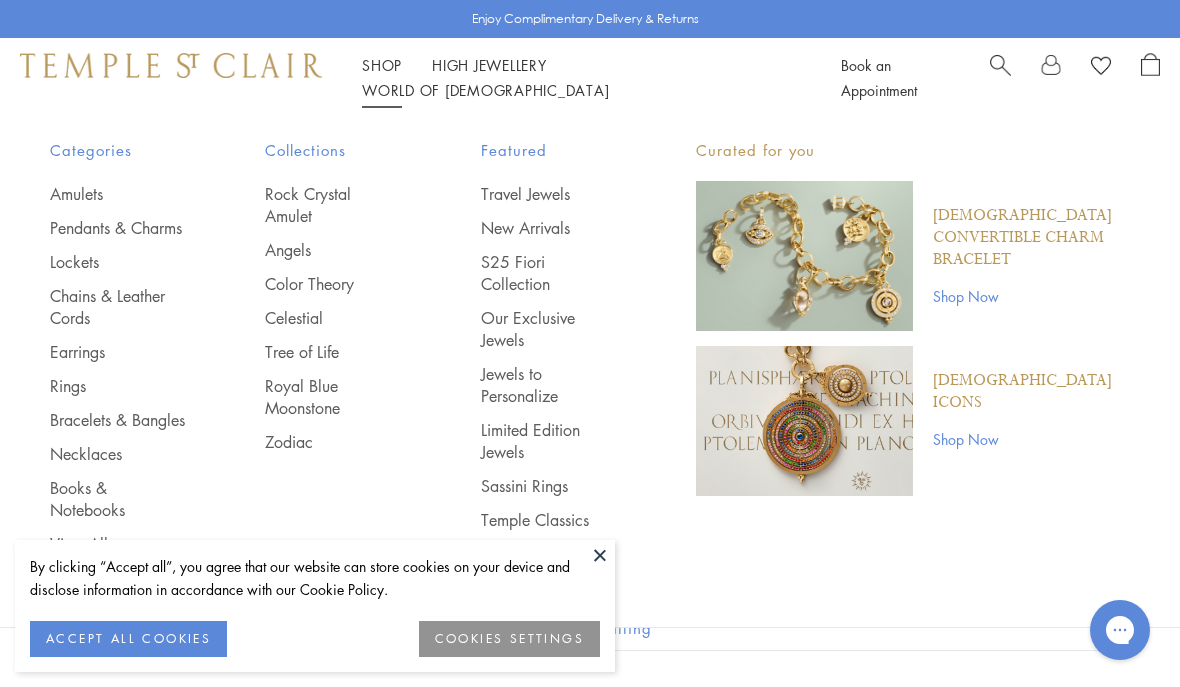 scroll, scrollTop: 0, scrollLeft: 0, axis: both 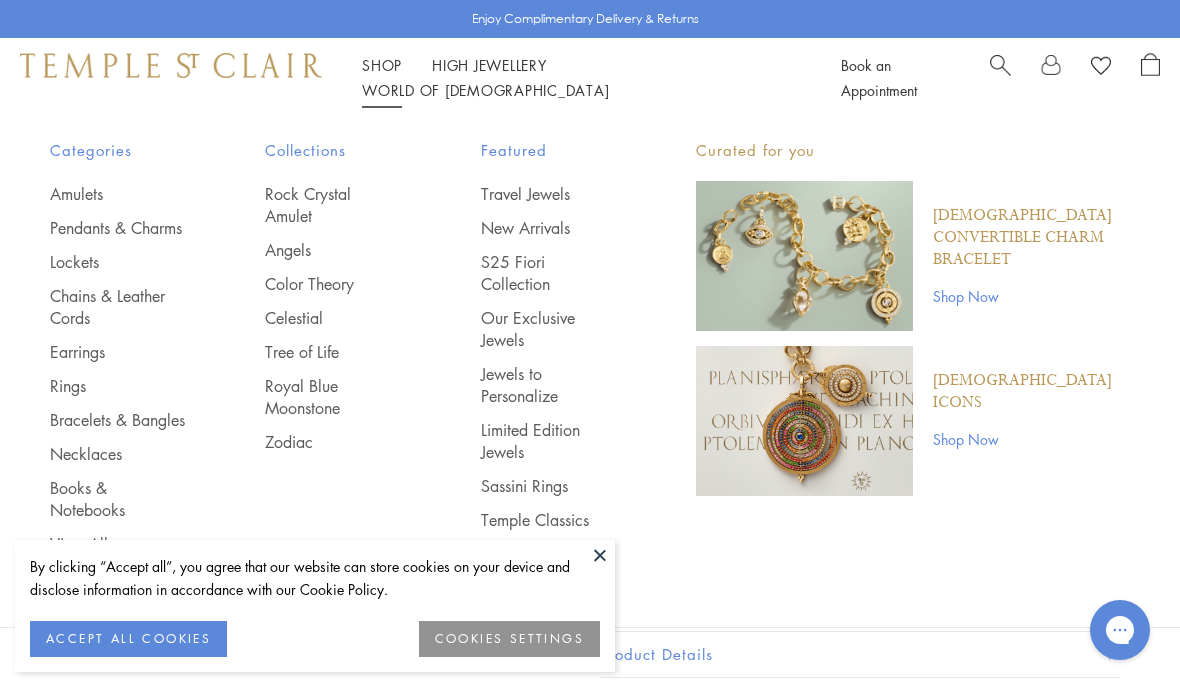 click on "Chains & Leather Cords" at bounding box center (117, 307) 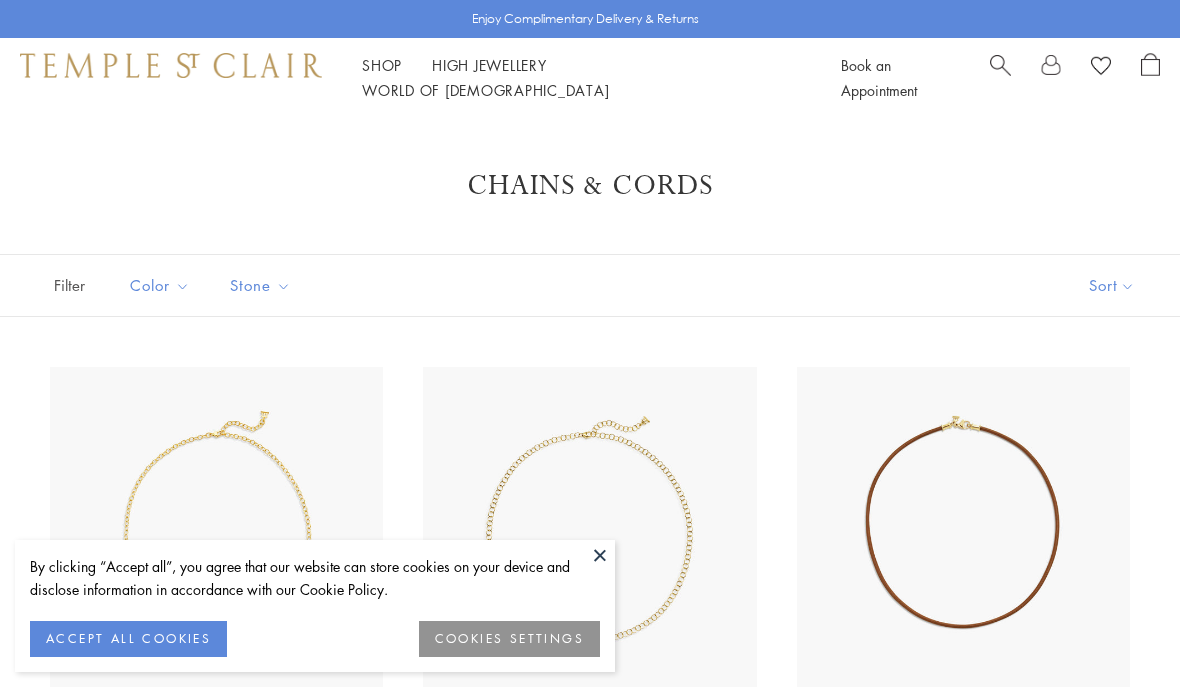 scroll, scrollTop: 0, scrollLeft: 0, axis: both 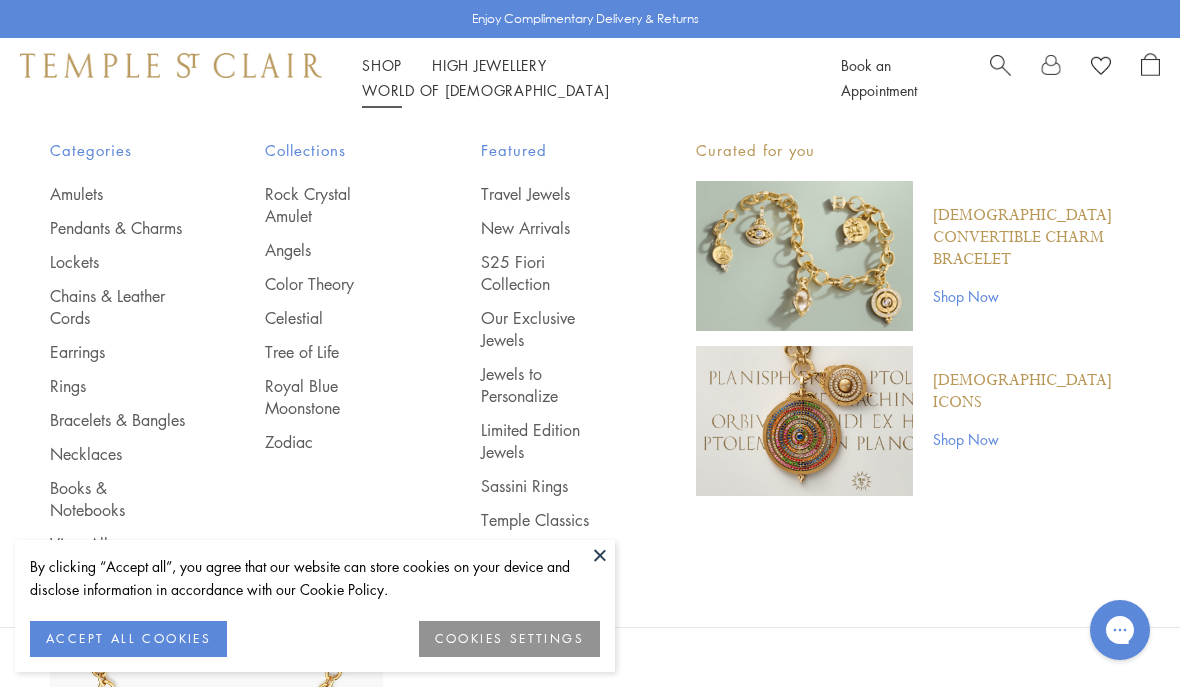 click on "Lockets" at bounding box center (117, 262) 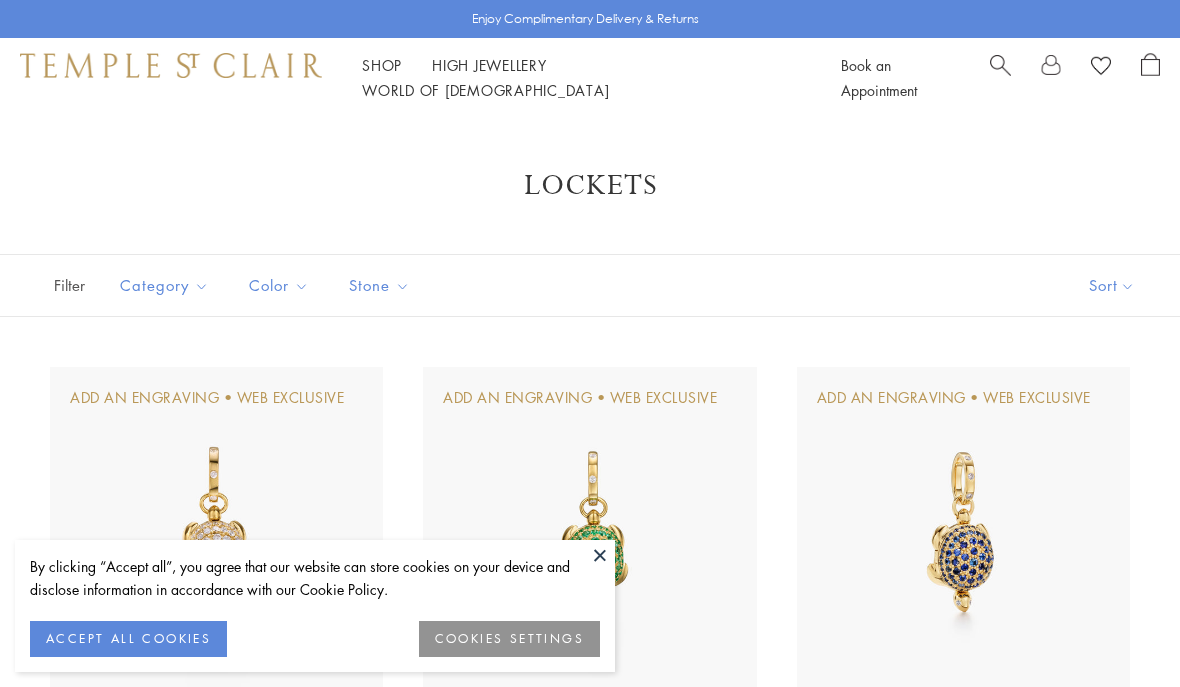 scroll, scrollTop: 0, scrollLeft: 0, axis: both 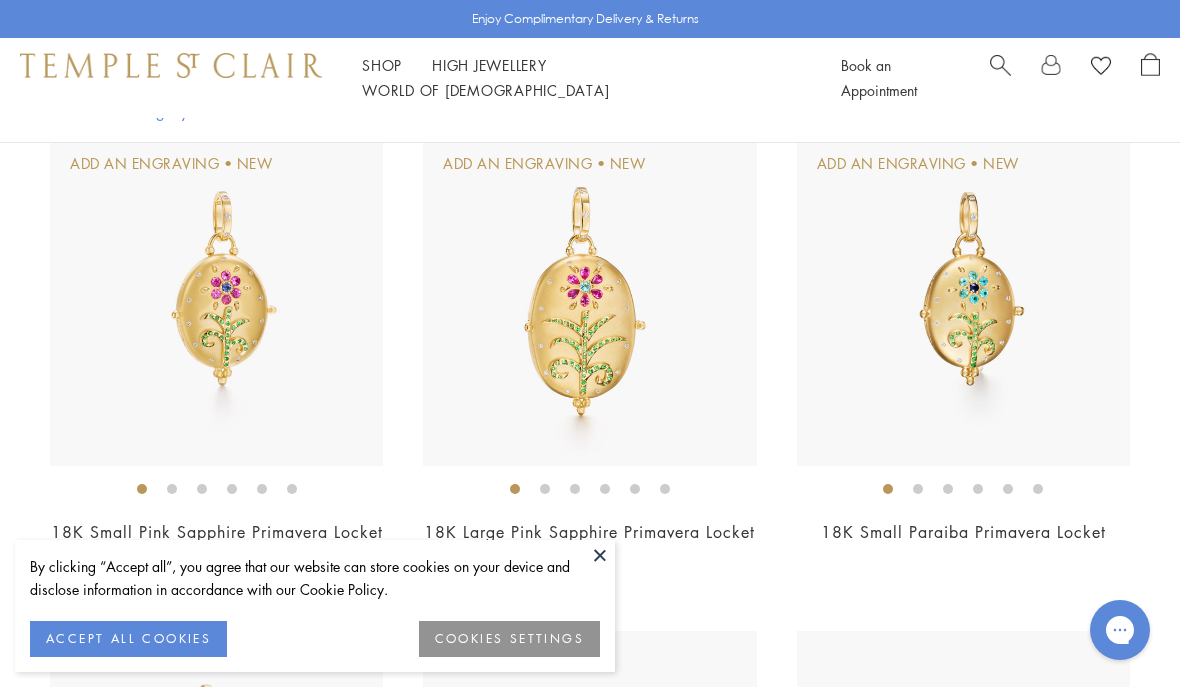 click on "By clicking “Accept all”, you agree that our website can store cookies on your device and disclose information in accordance with our Cookie Policy. ACCEPT ALL COOKIES COOKIES SETTINGS" at bounding box center [315, 606] 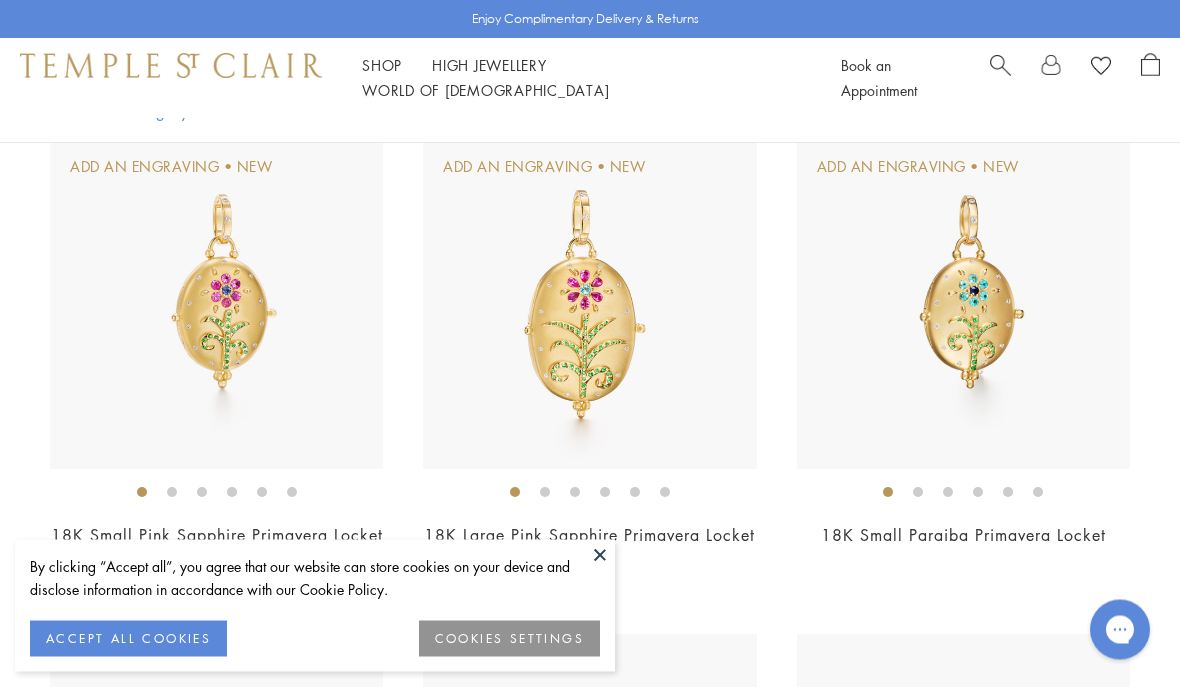 click on "ACCEPT ALL COOKIES" at bounding box center [128, 639] 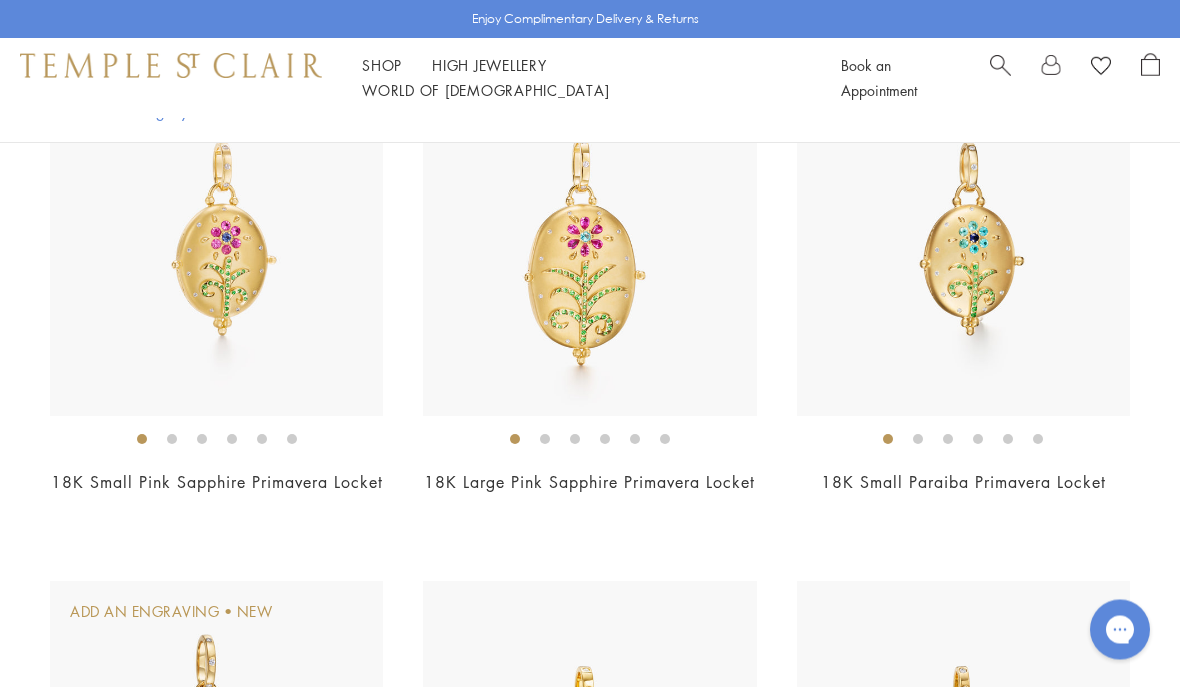 scroll, scrollTop: 778, scrollLeft: 0, axis: vertical 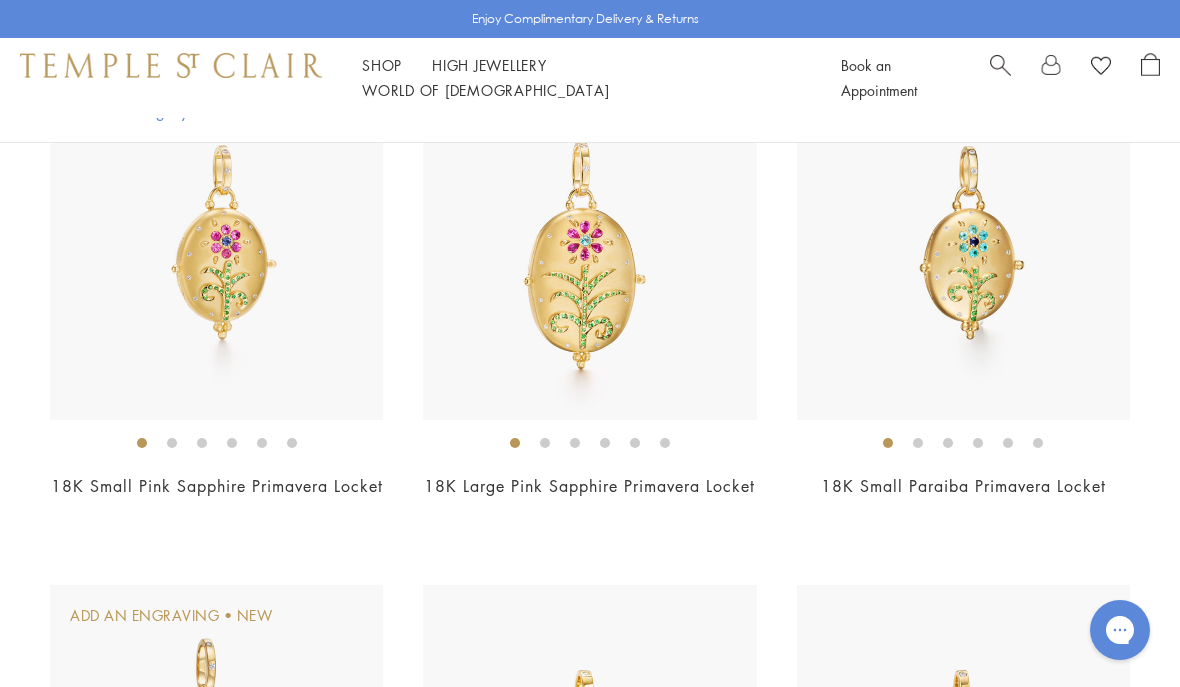 click at bounding box center (216, 253) 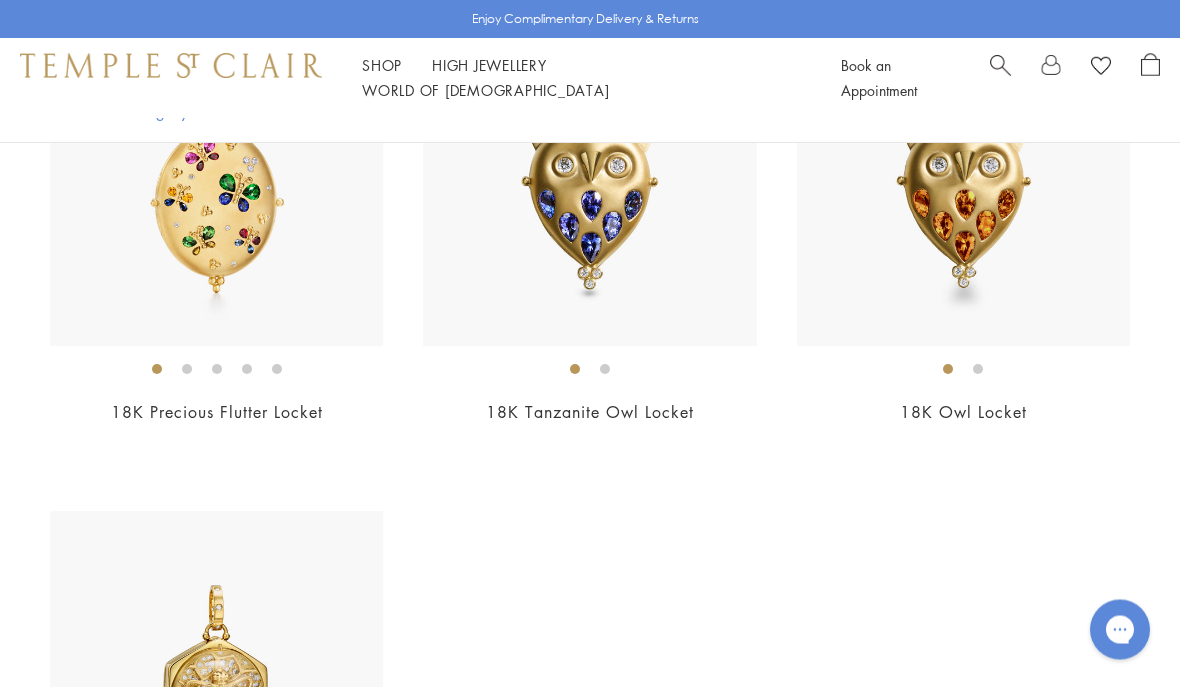 scroll, scrollTop: 2347, scrollLeft: 0, axis: vertical 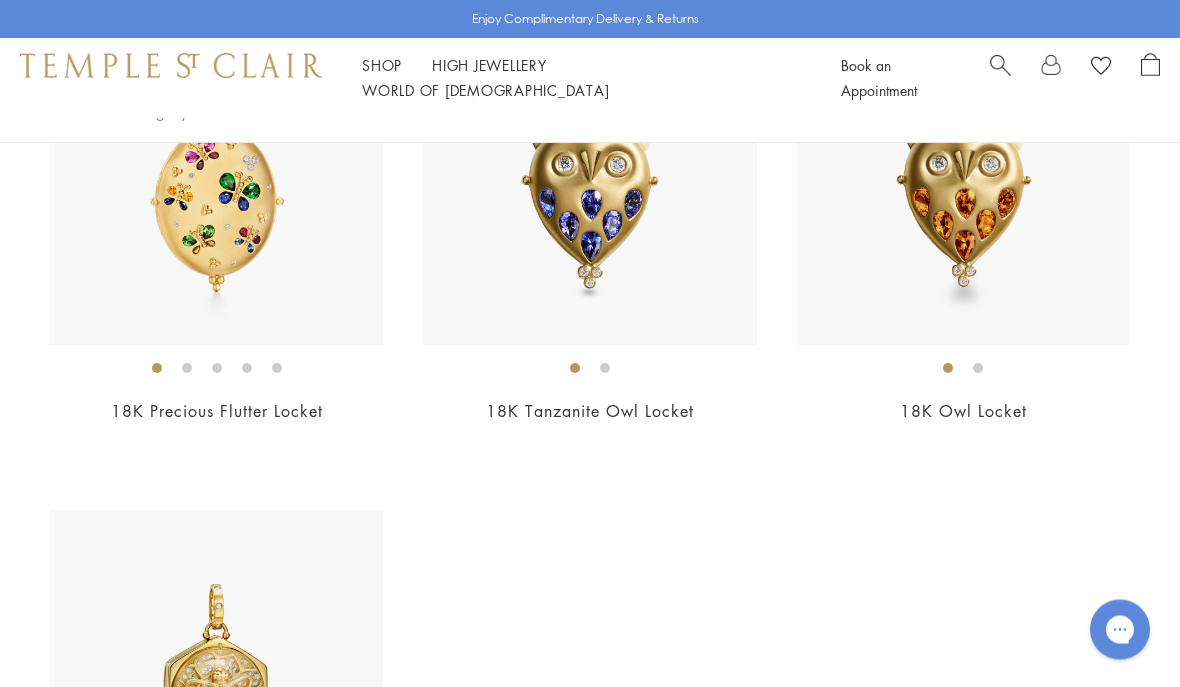 click at bounding box center (216, 179) 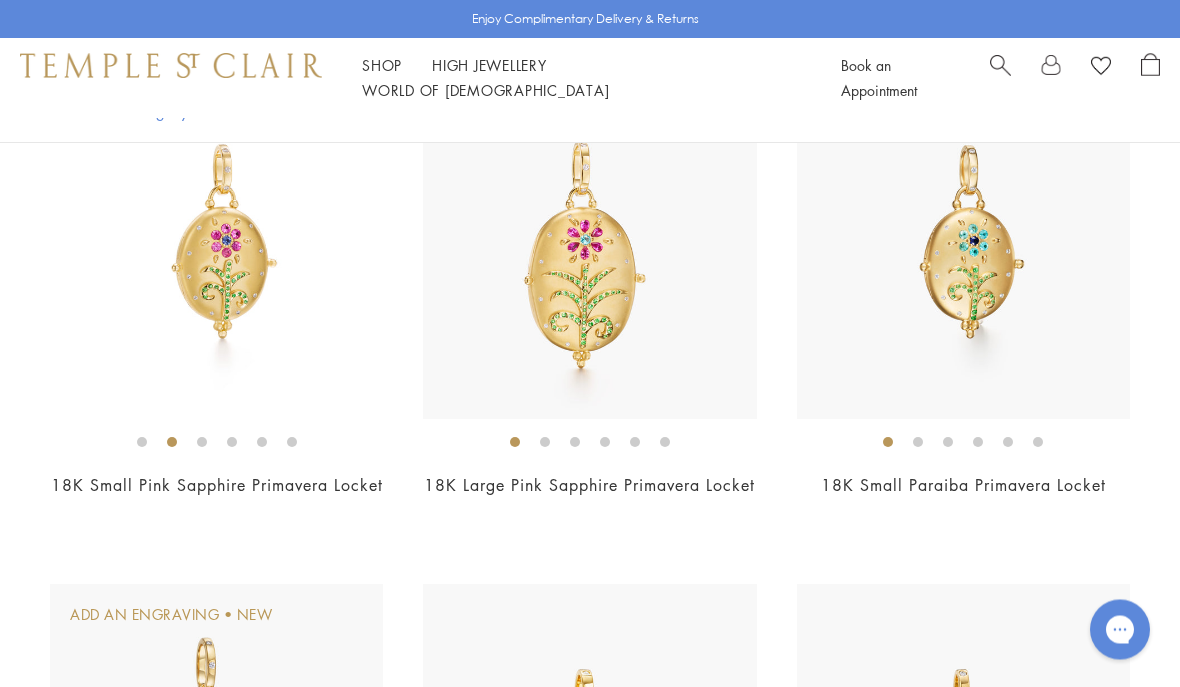 scroll, scrollTop: 805, scrollLeft: 0, axis: vertical 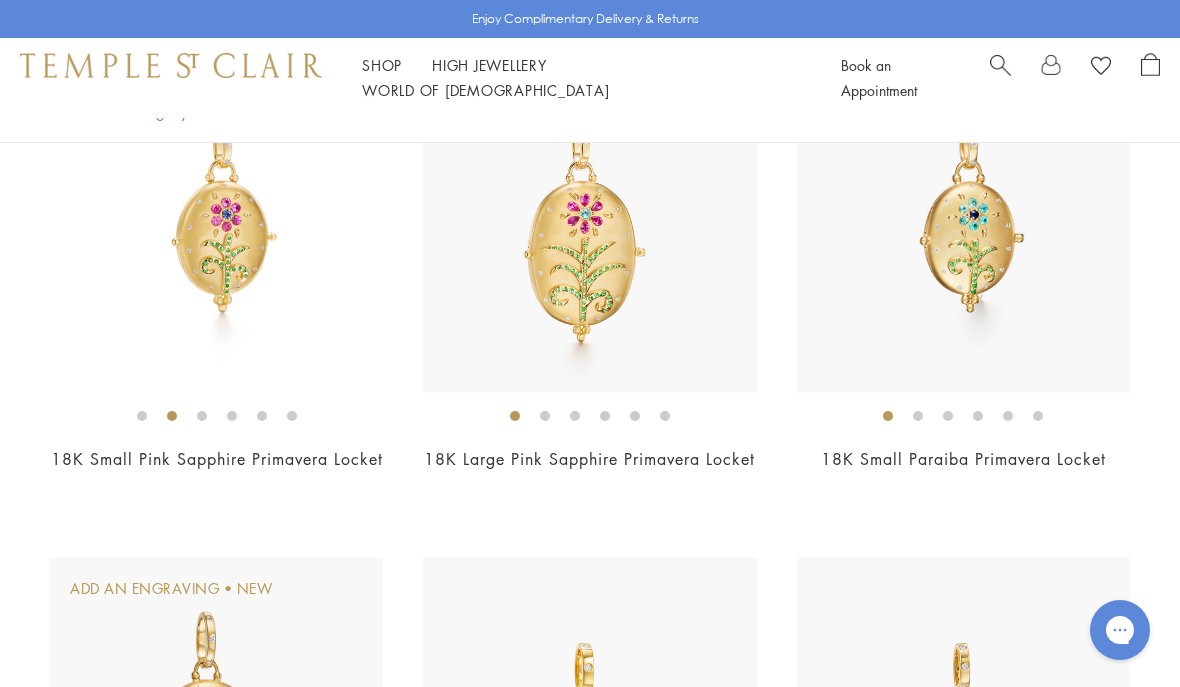 click at bounding box center (216, 226) 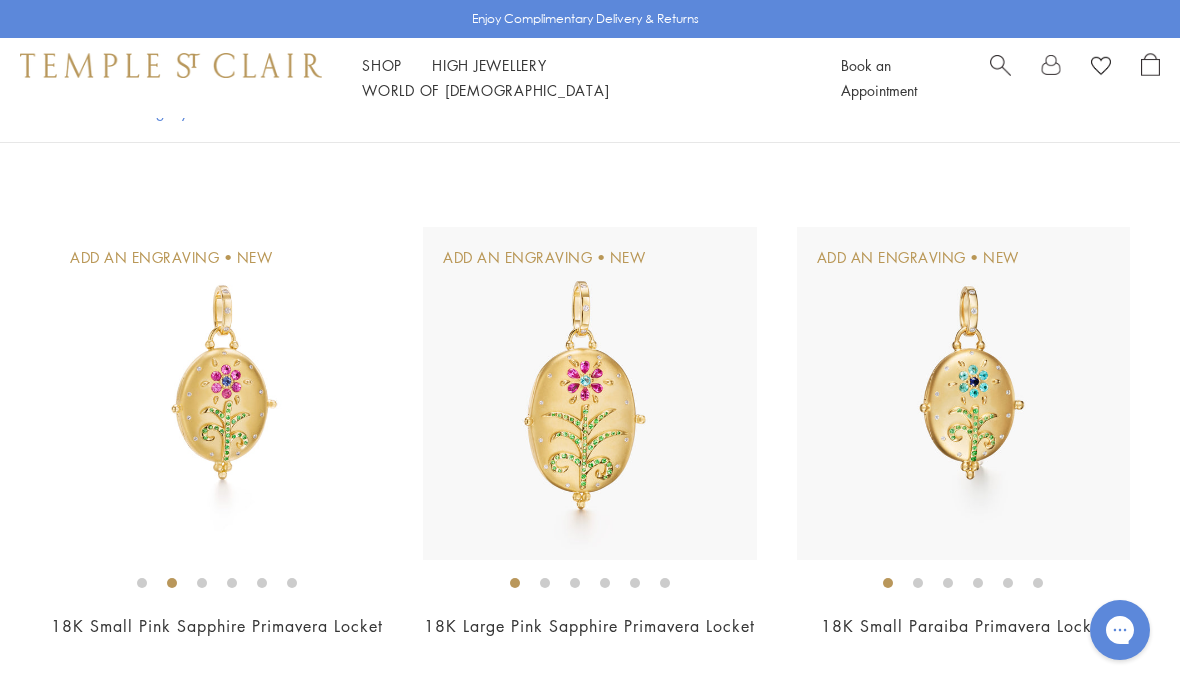 scroll, scrollTop: 594, scrollLeft: 0, axis: vertical 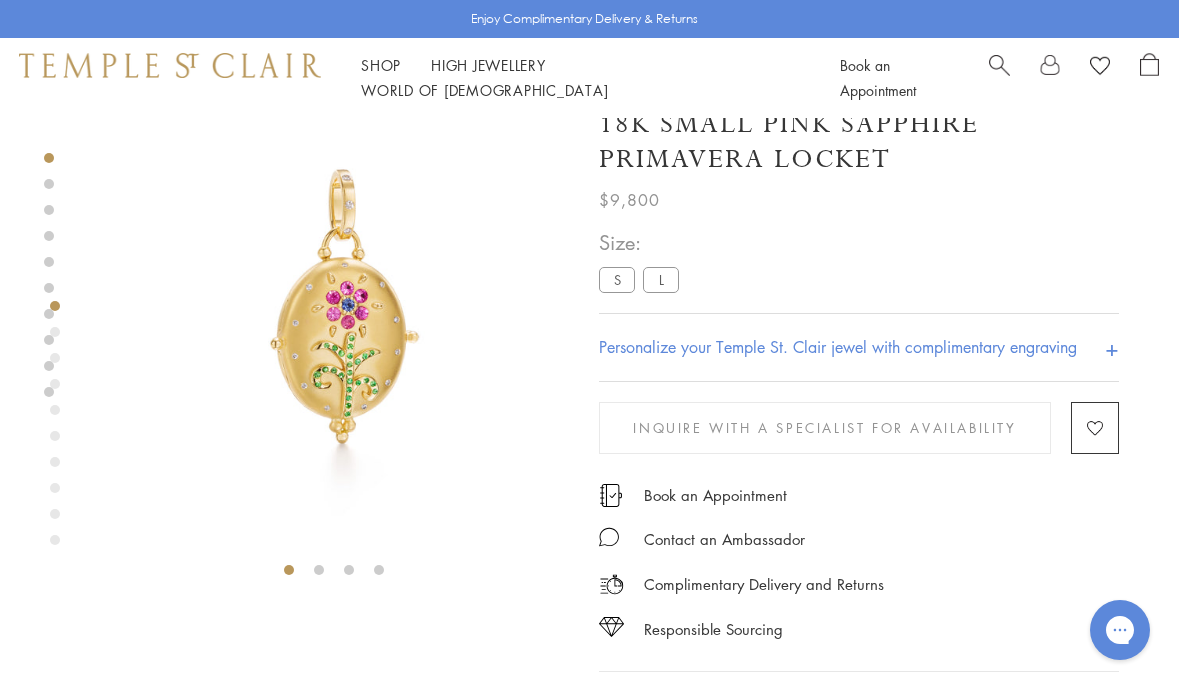 click on "L" at bounding box center [661, 279] 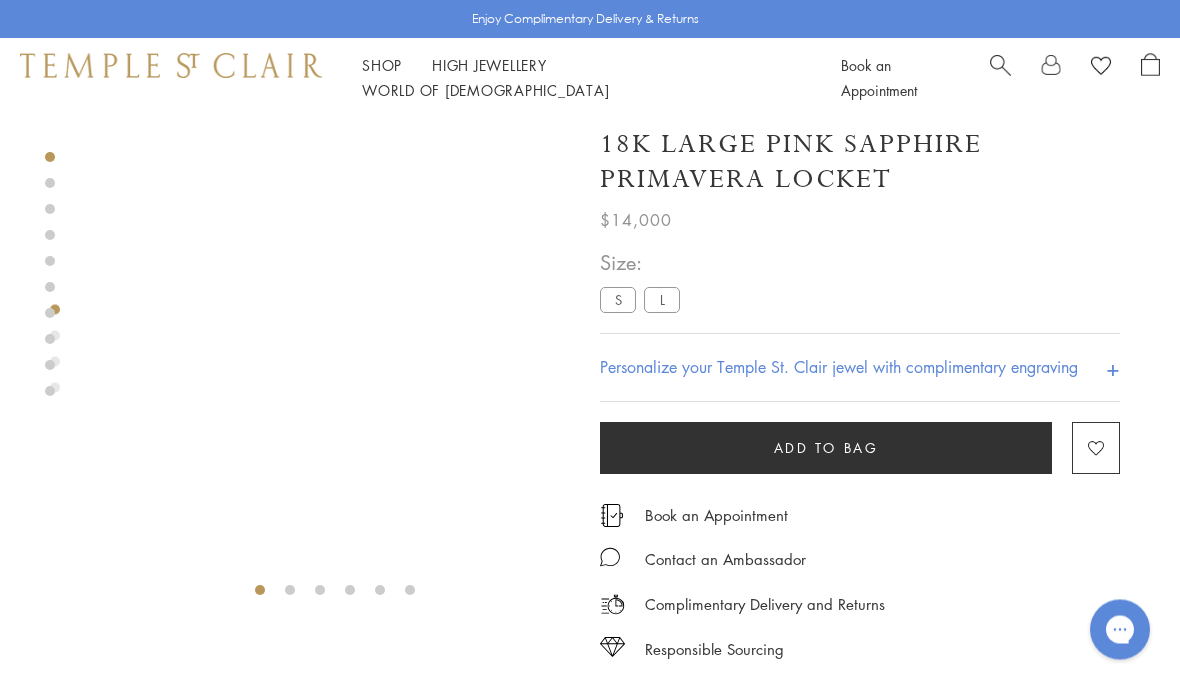 scroll, scrollTop: 10, scrollLeft: 0, axis: vertical 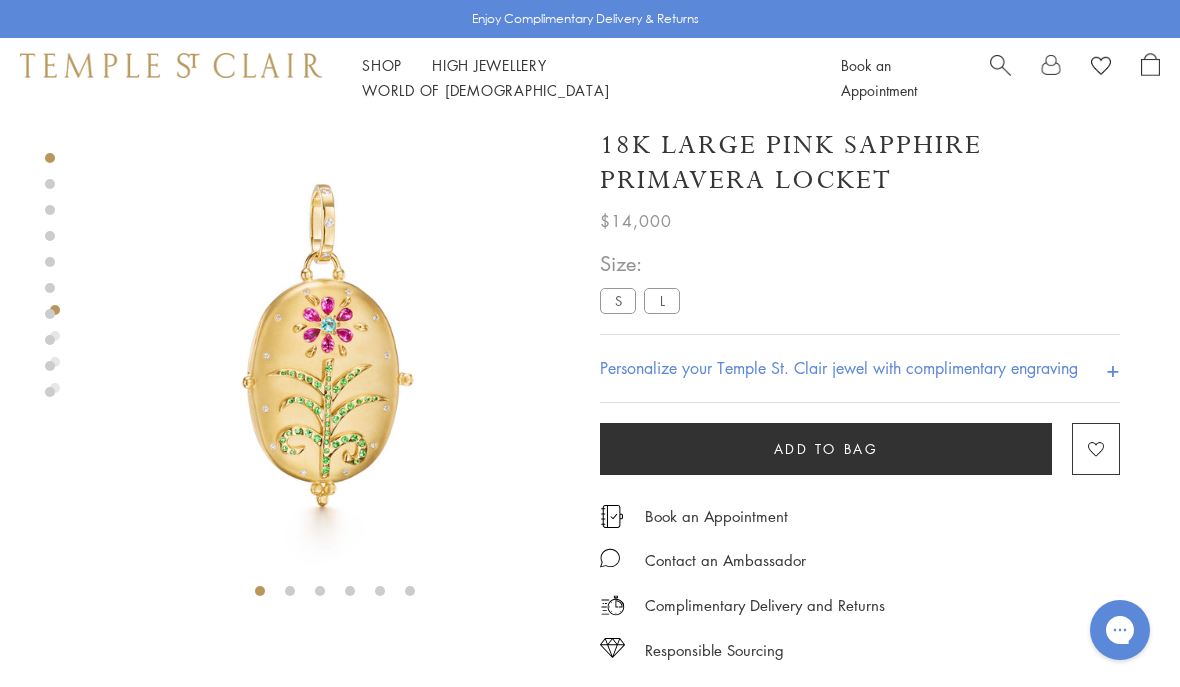 click on "S" at bounding box center [618, 300] 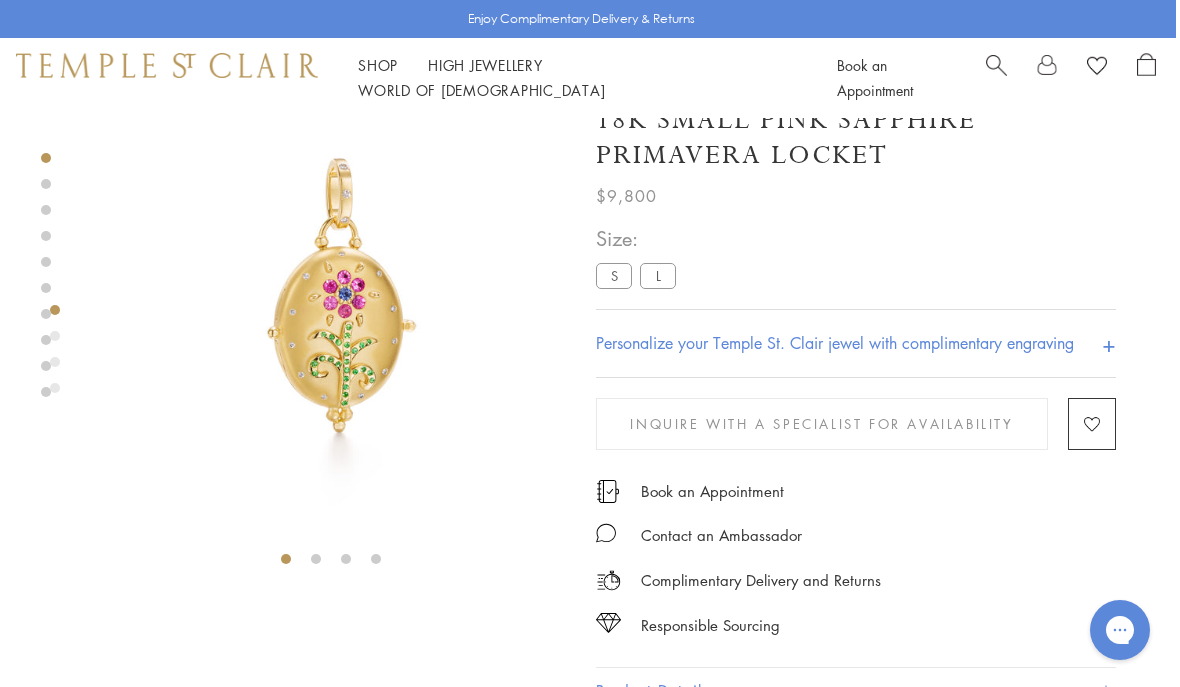 scroll, scrollTop: 43, scrollLeft: 4, axis: both 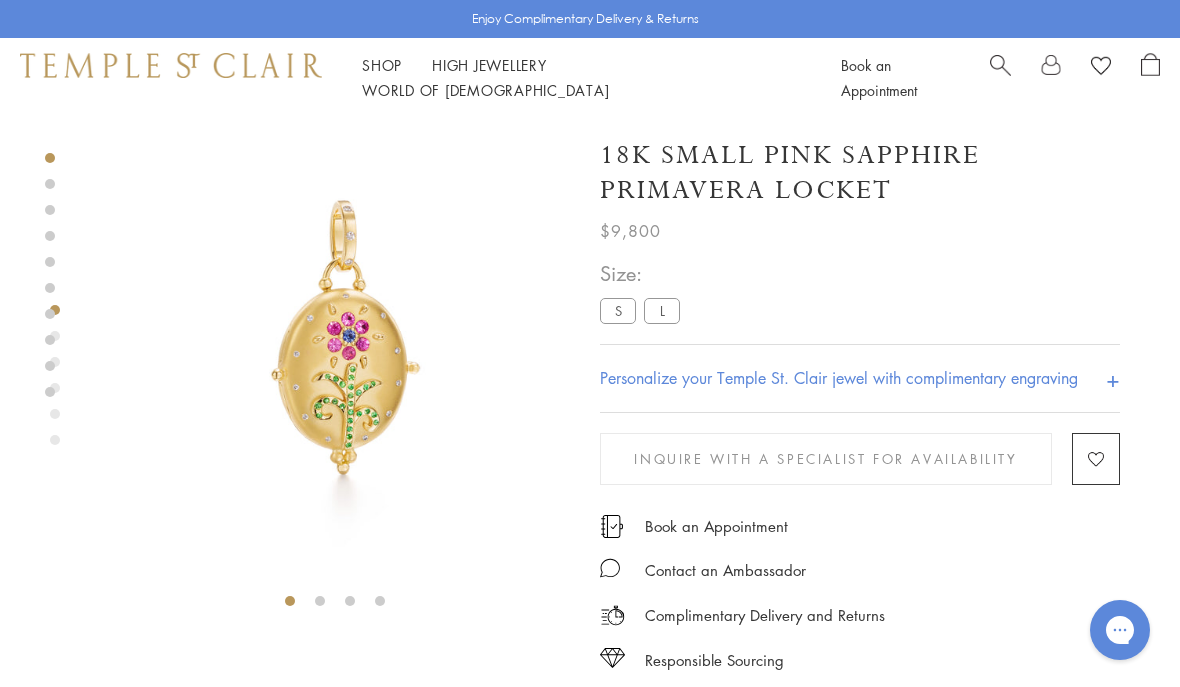 click on "Shop Shop
Categories Amulets   Pendants & Charms   Lockets   Chains & Leather Cords   Earrings   Rings   Bracelets & Bangles   Necklaces   Books & Notebooks   View All   Collections Rock Crystal Amulet   Angels   Color Theory   Celestial   Tree of Life   Royal Blue Moonstone   Zodiac   Featured Travel Jewels   New Arrivals   S25 Fiori Collection   Our Exclusive Jewels   Jewels to Personalize   Limited Edition Jewels   Sassini Rings   Temple Classics   Temple St. Clair x Big Life Foundation    Curated for you
Temple Convertible Charm Bracelet Shop Now" at bounding box center (590, 78) 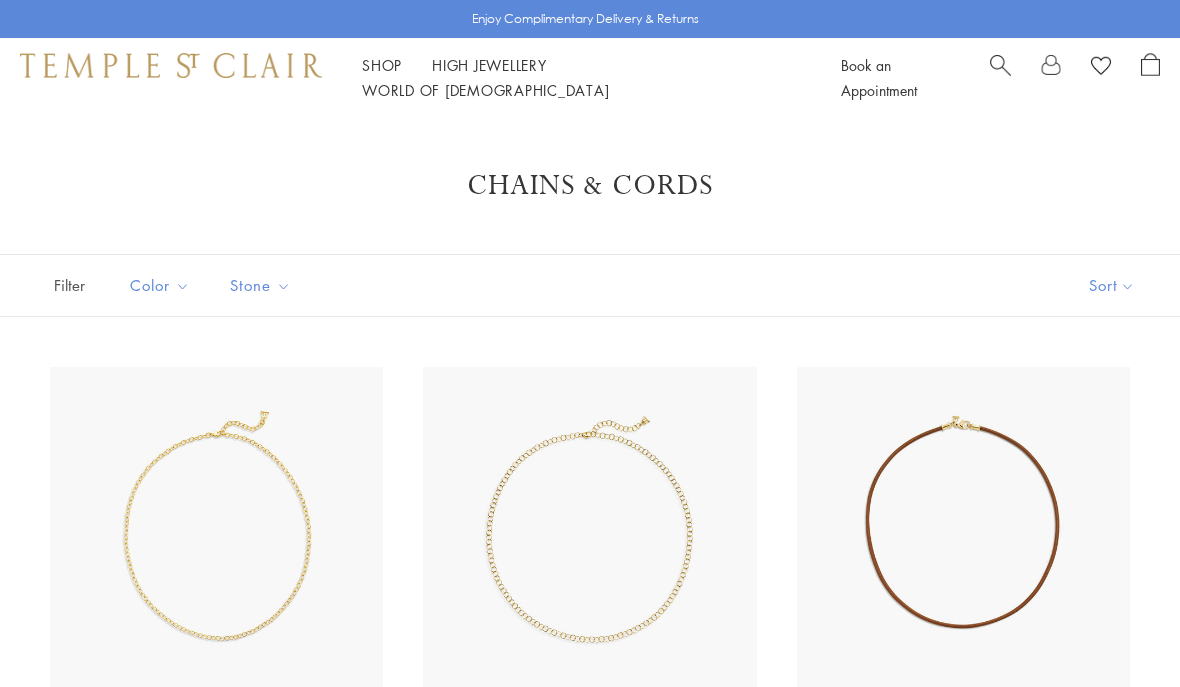 scroll, scrollTop: 0, scrollLeft: 0, axis: both 